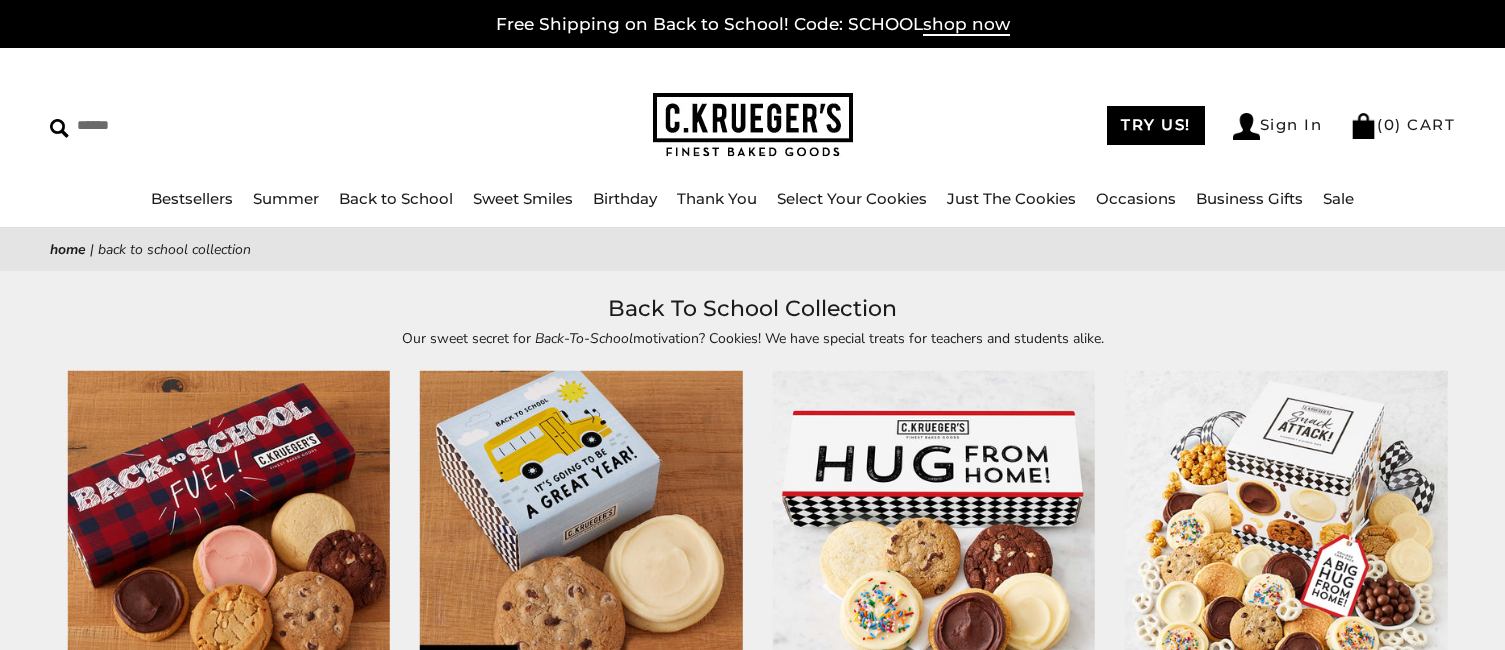scroll, scrollTop: 0, scrollLeft: 0, axis: both 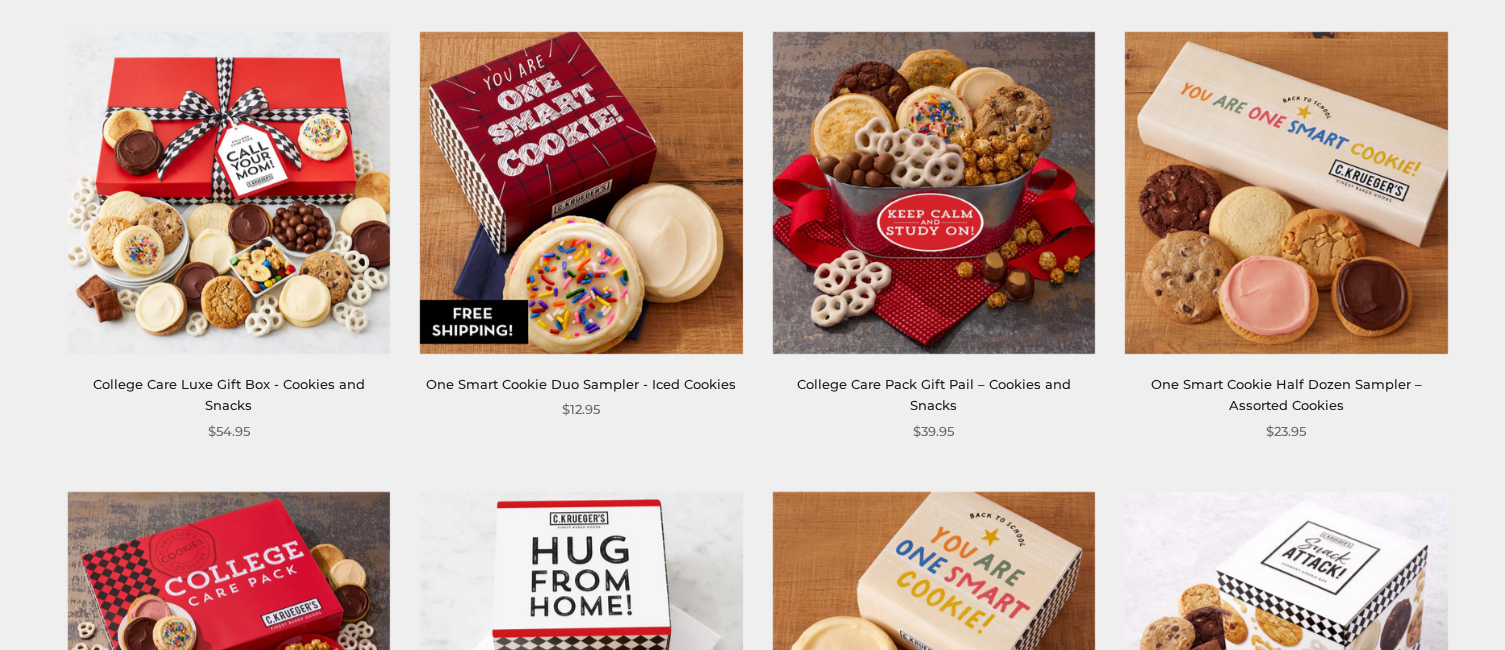 click at bounding box center [229, 192] 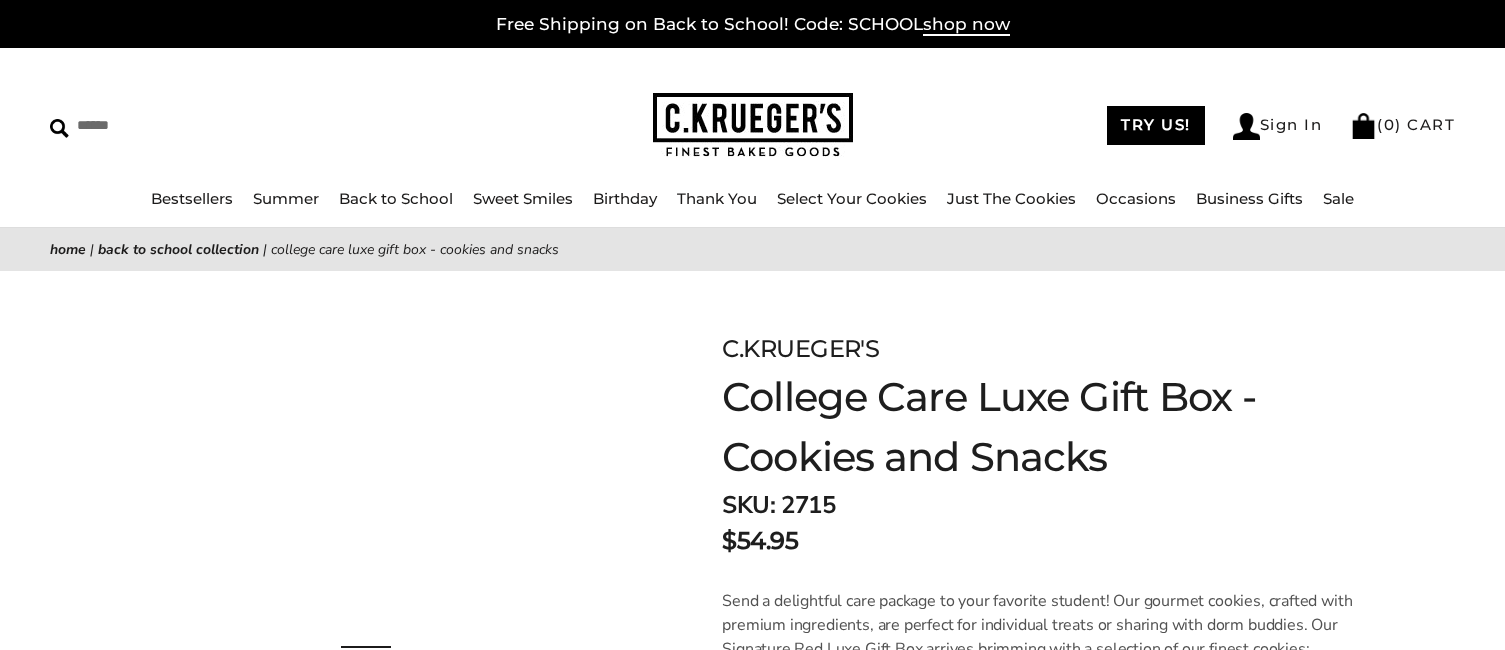 scroll, scrollTop: 0, scrollLeft: 0, axis: both 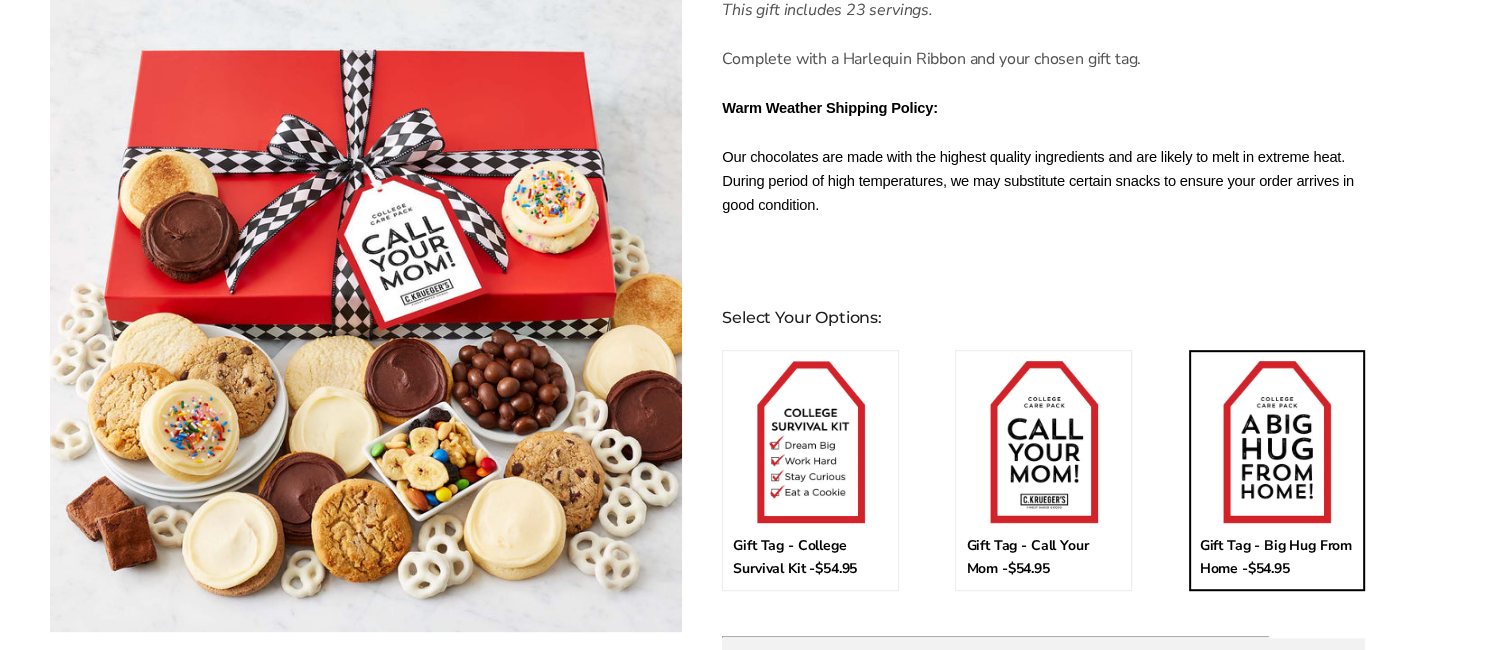 click at bounding box center [1276, 441] 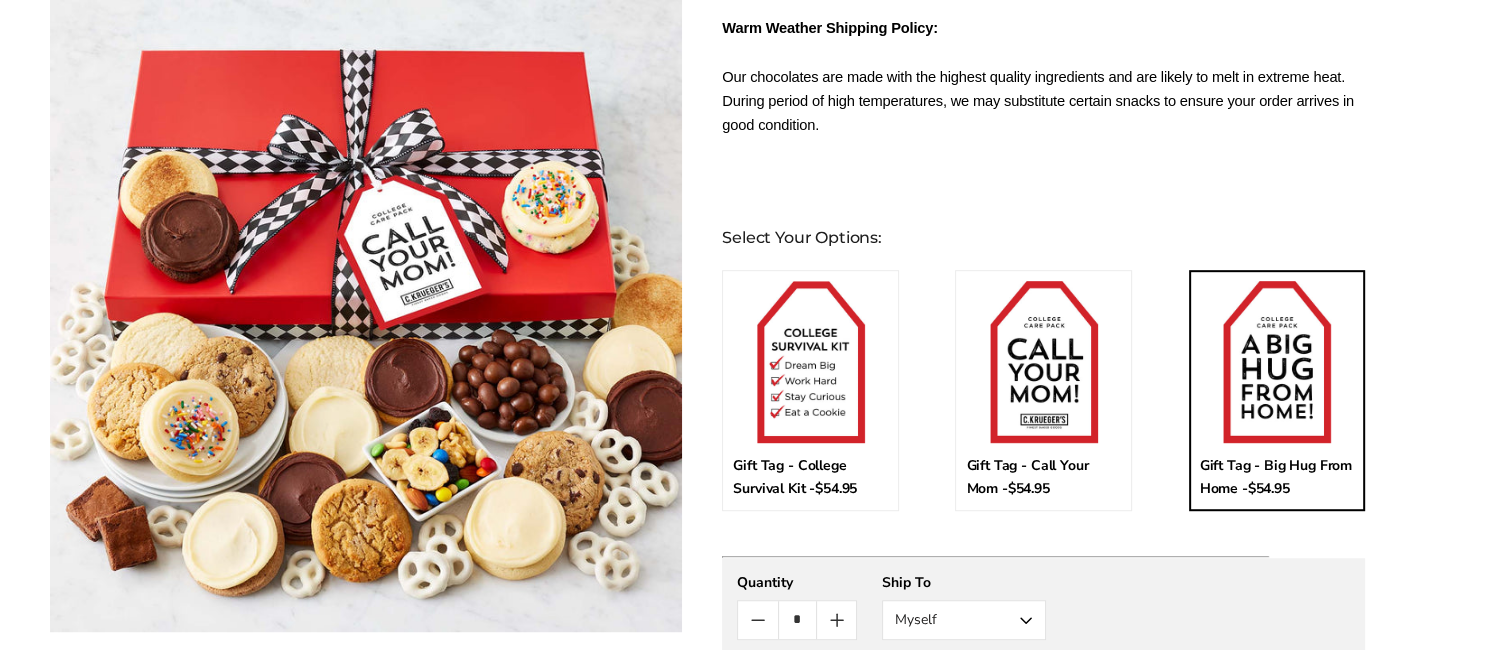 scroll, scrollTop: 1200, scrollLeft: 0, axis: vertical 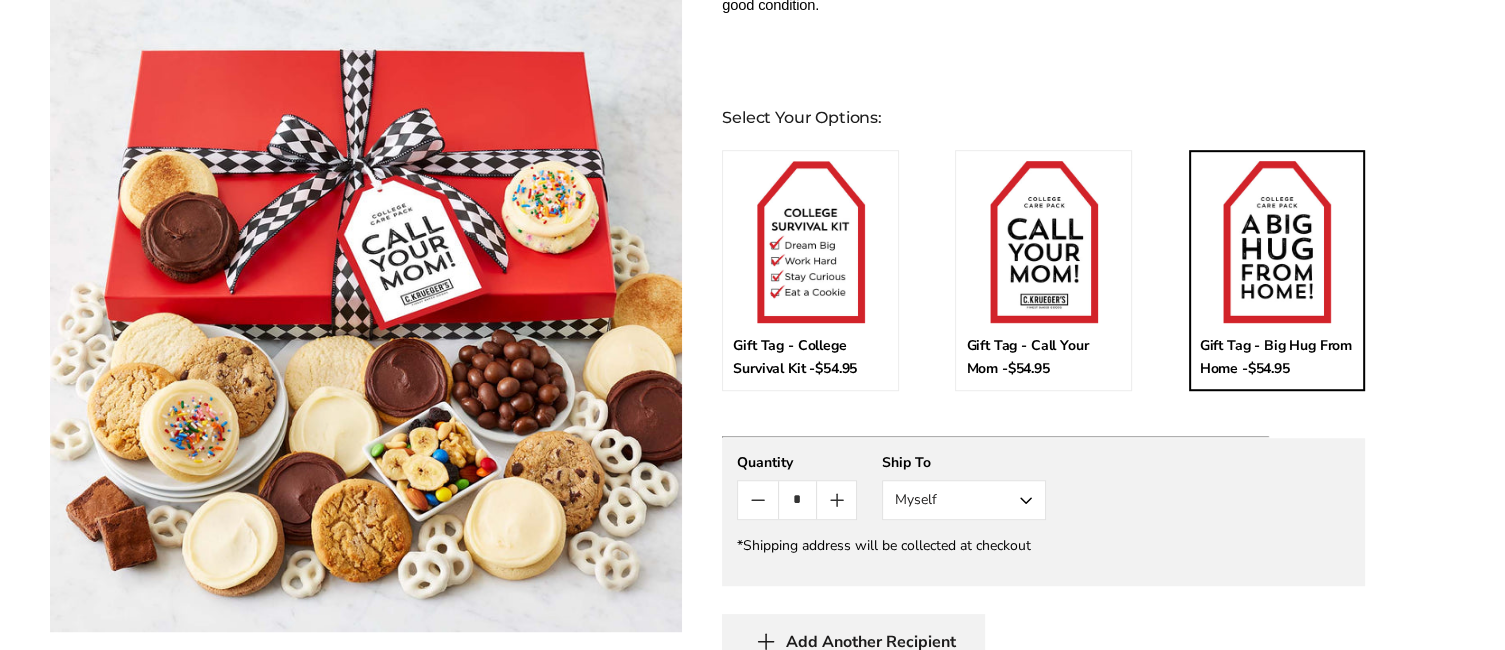 click on "Myself" at bounding box center [964, 500] 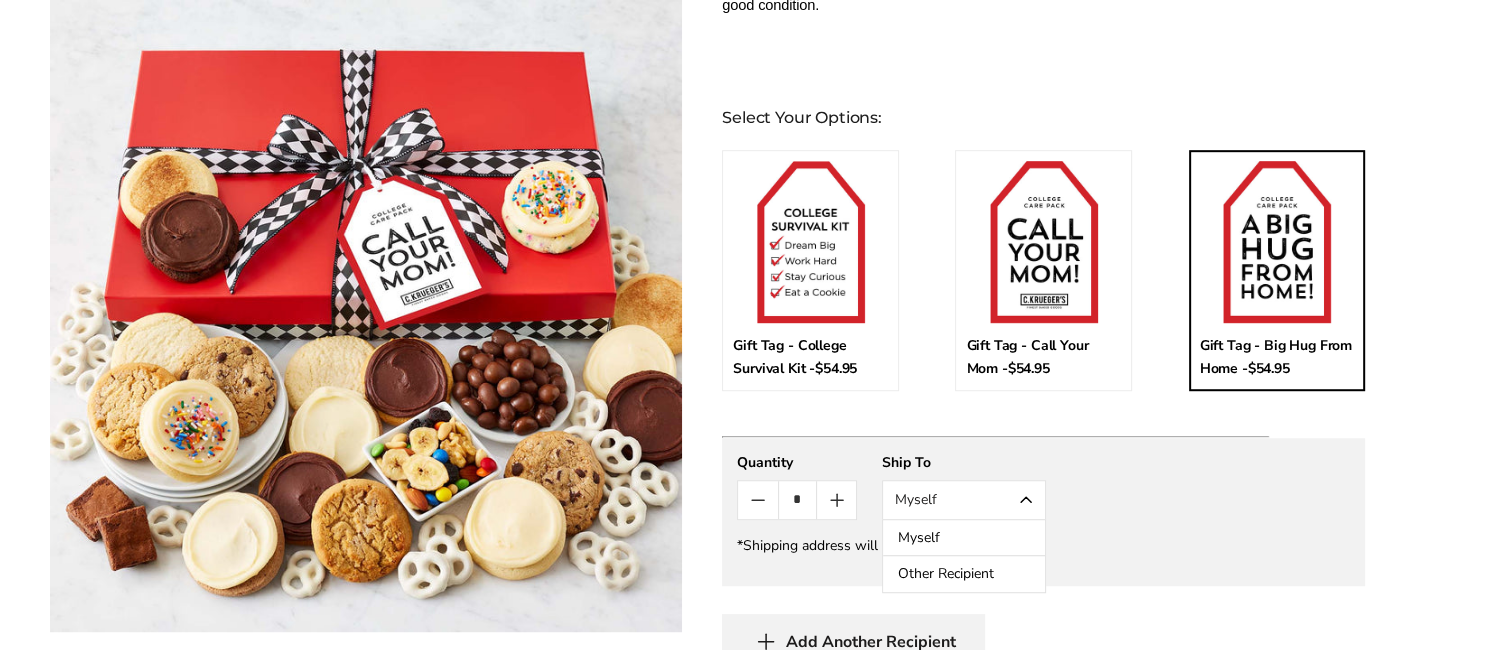 click on "Other Recipient" at bounding box center (964, 574) 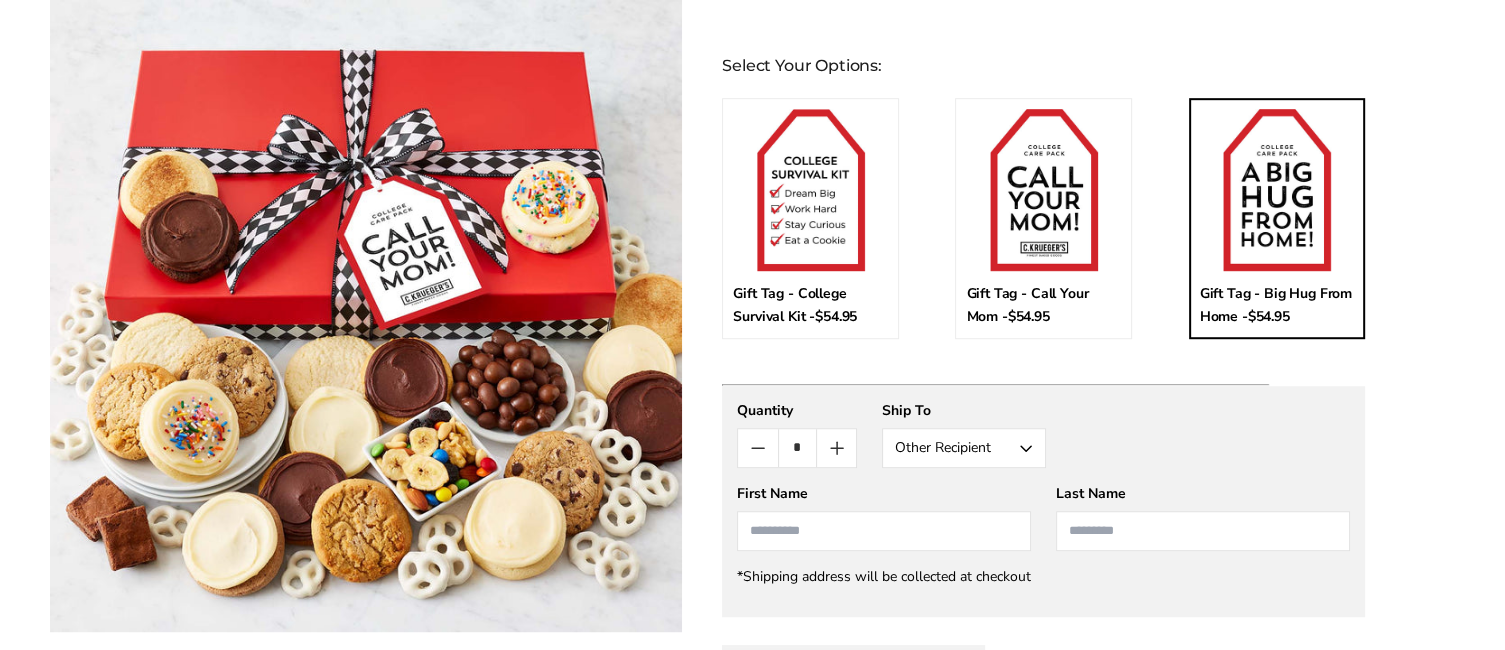 scroll, scrollTop: 1300, scrollLeft: 0, axis: vertical 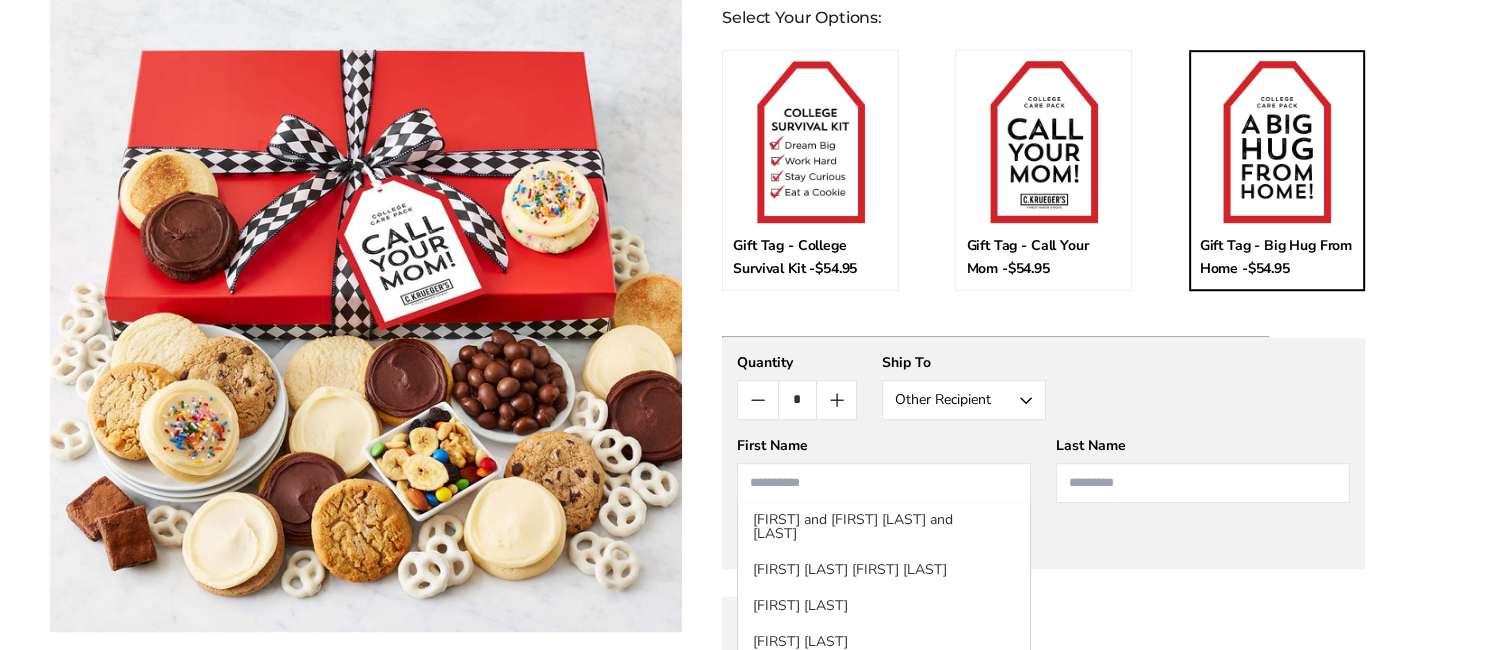 click at bounding box center (884, 483) 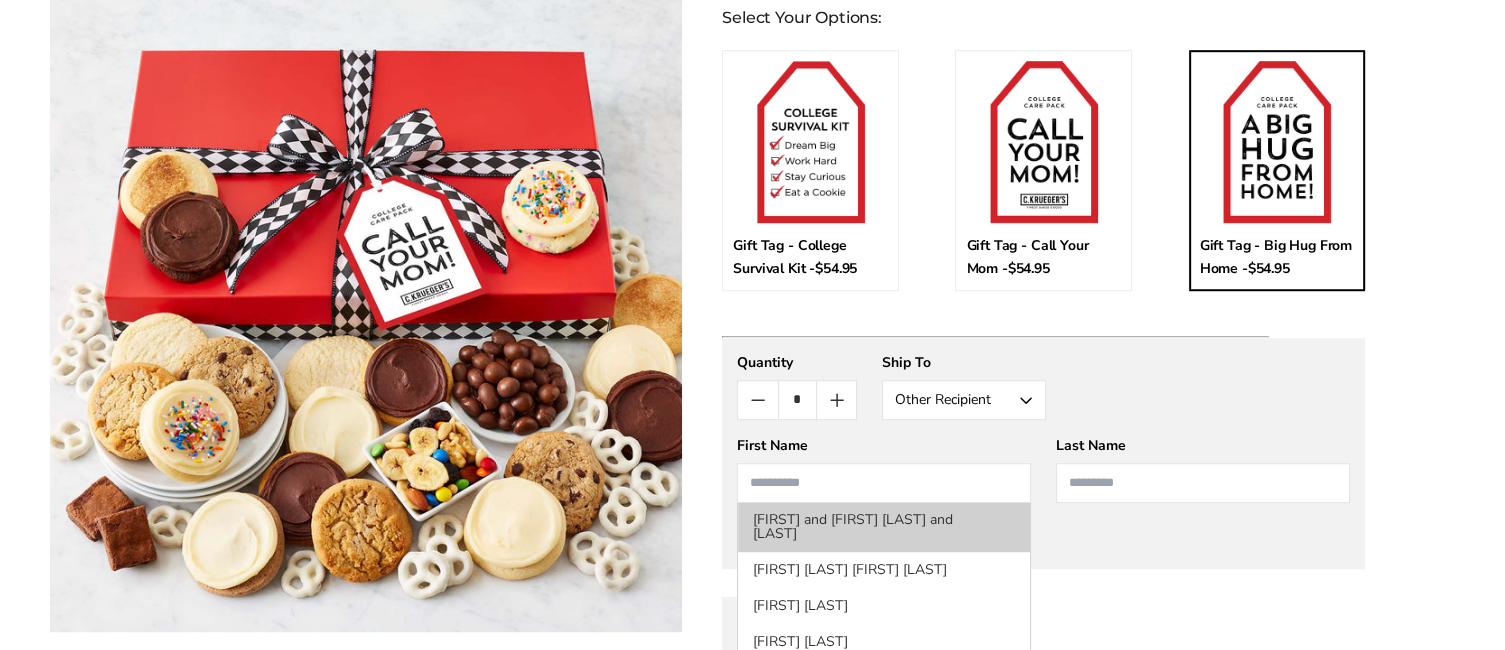click on "Moira and Matt Holbrook and Gifford" at bounding box center [884, 527] 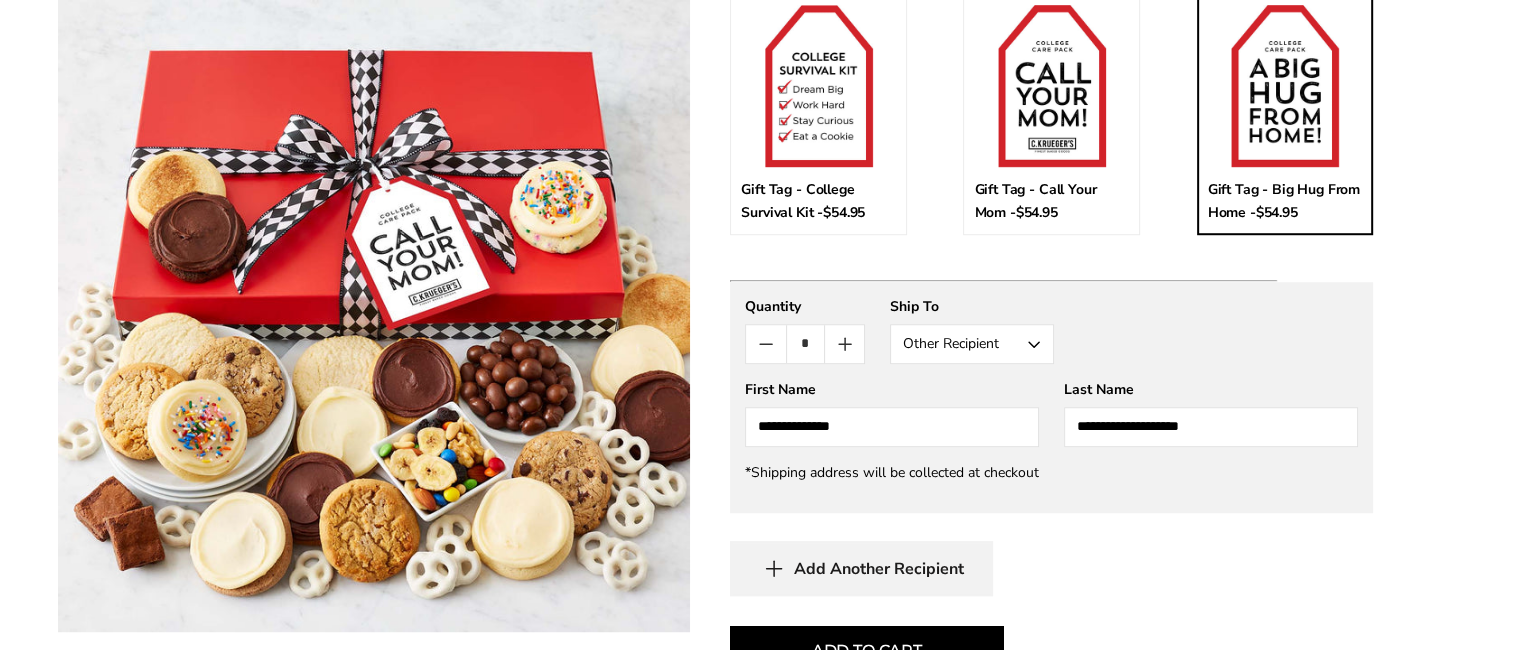 scroll, scrollTop: 1400, scrollLeft: 0, axis: vertical 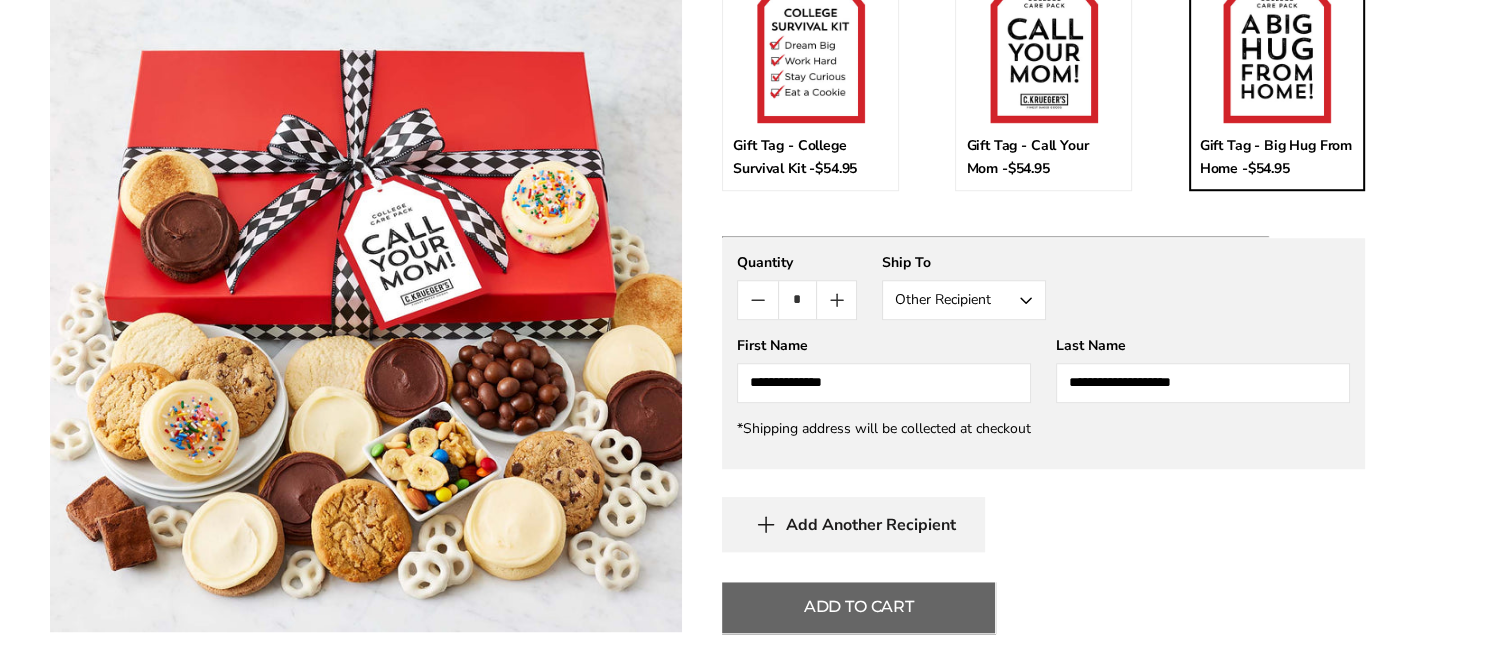 click on "Add To Cart" at bounding box center [858, 607] 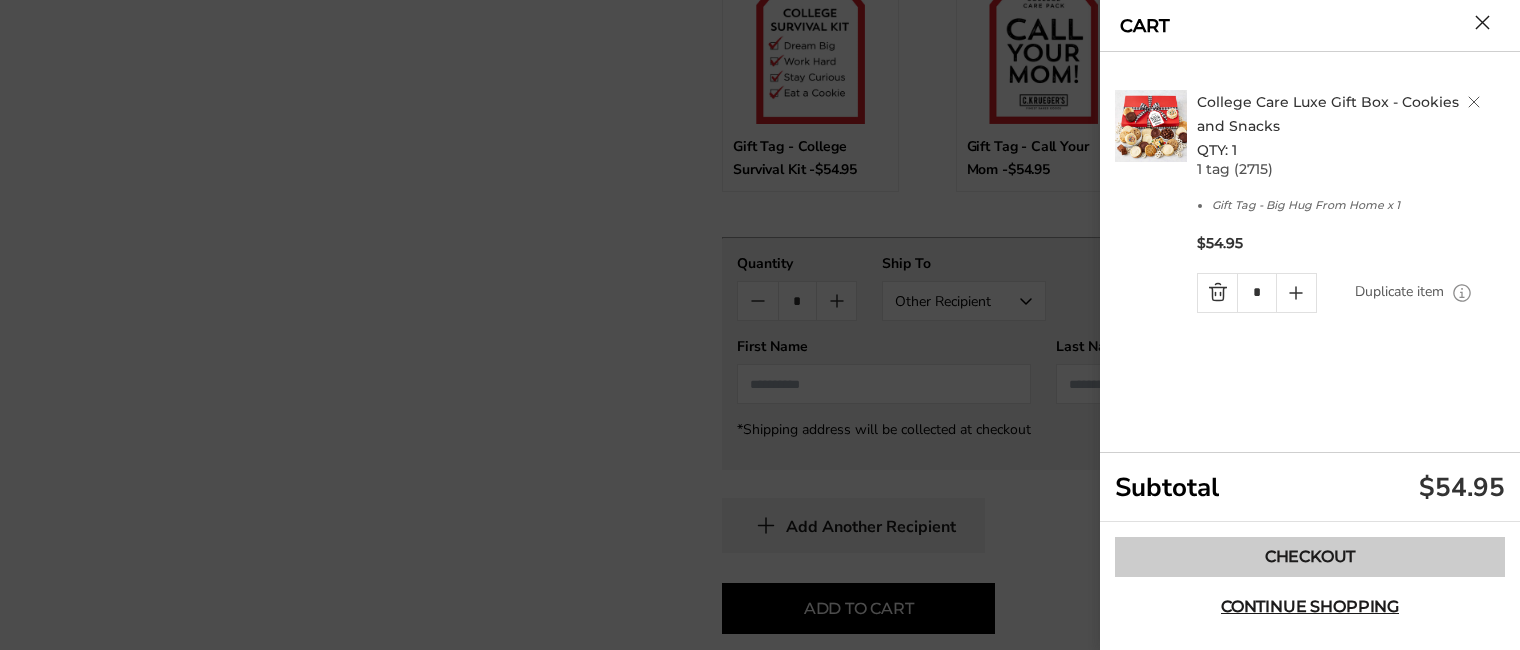 click on "Checkout" at bounding box center [1310, 557] 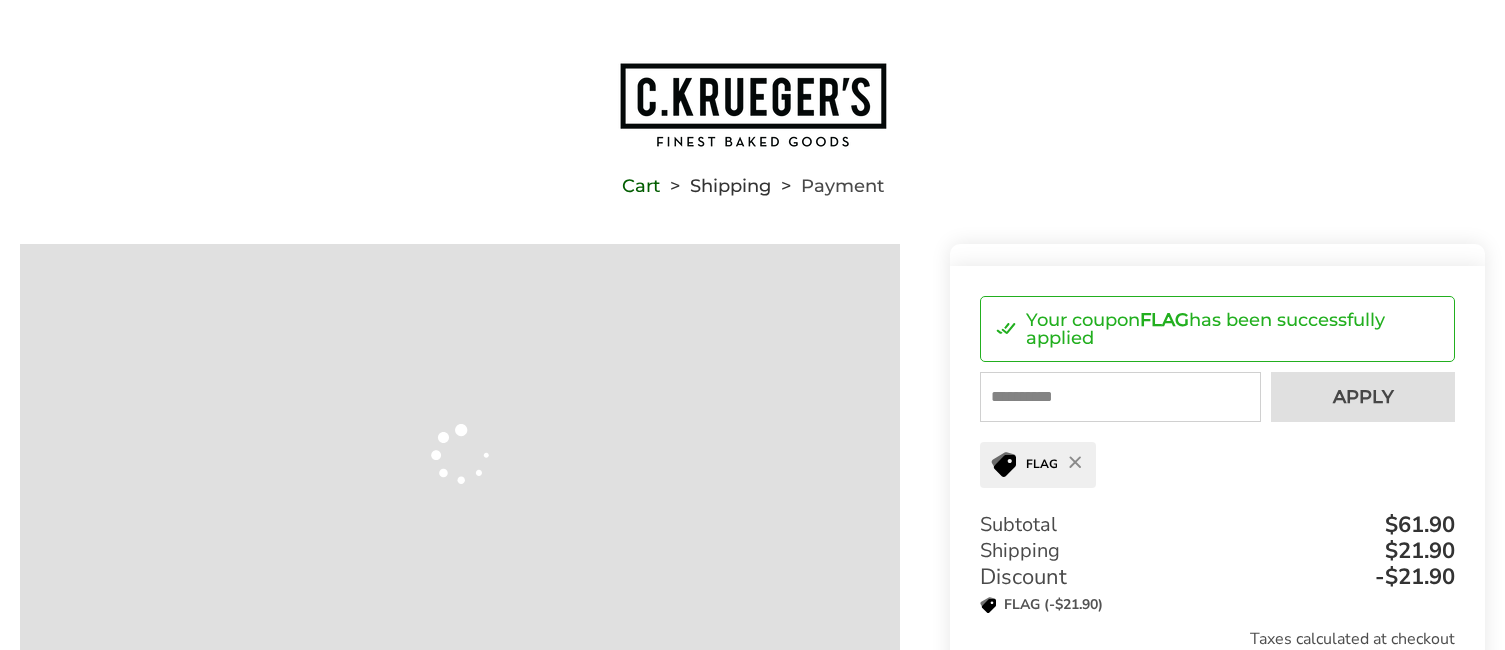 scroll, scrollTop: 0, scrollLeft: 0, axis: both 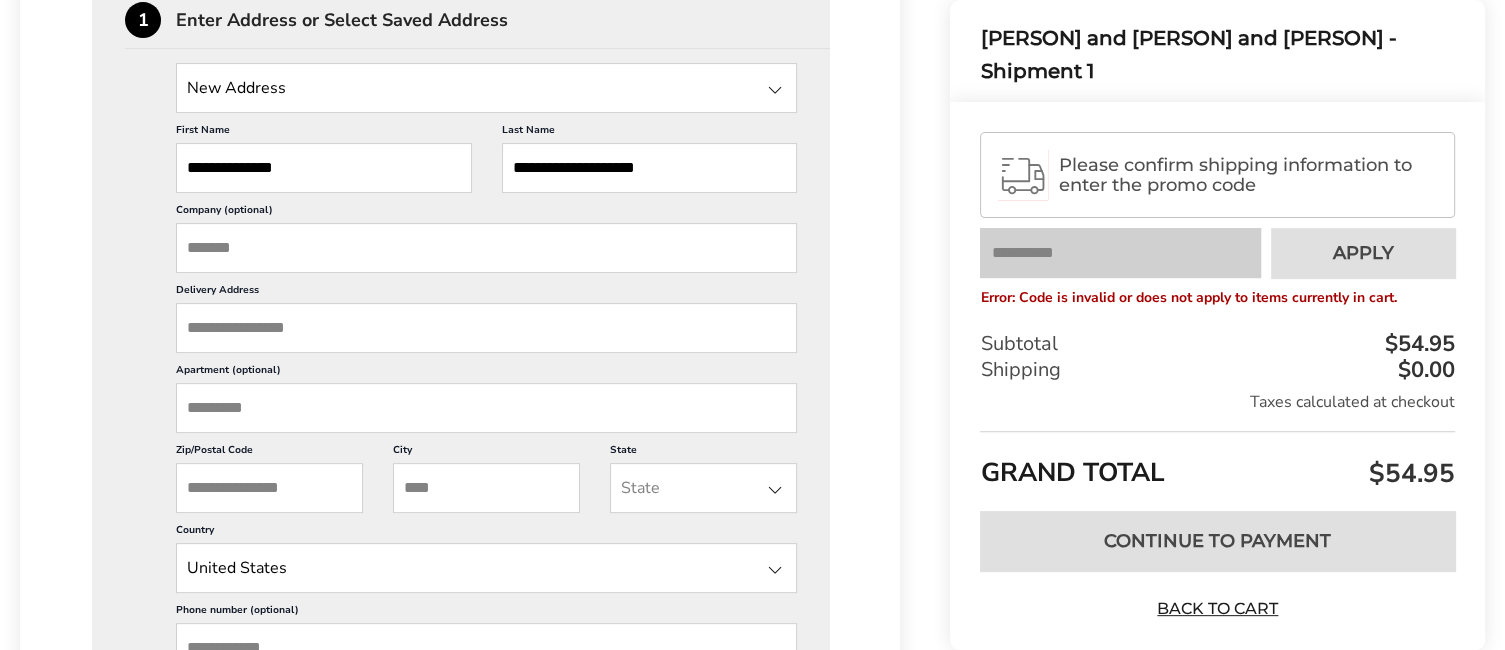 click on "Delivery Address" at bounding box center (486, 328) 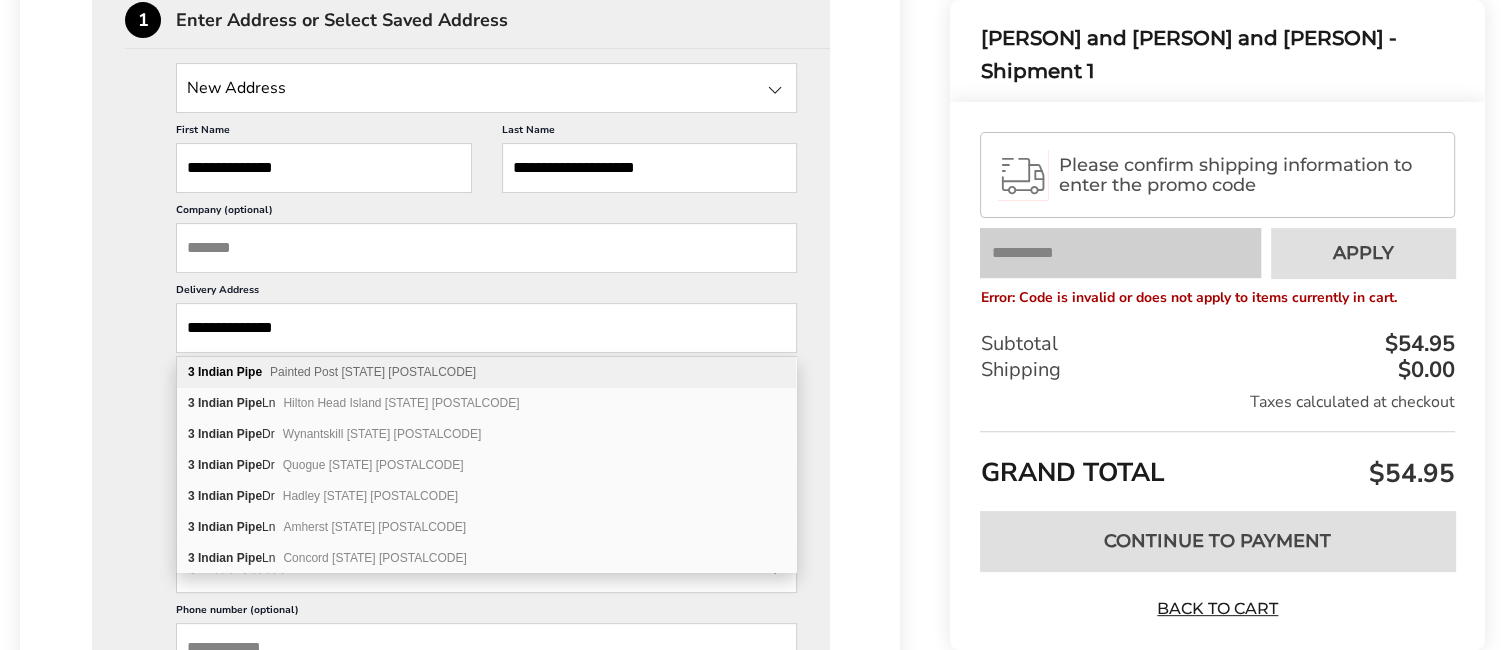 click on "Indian Pipe" at bounding box center (230, 372) 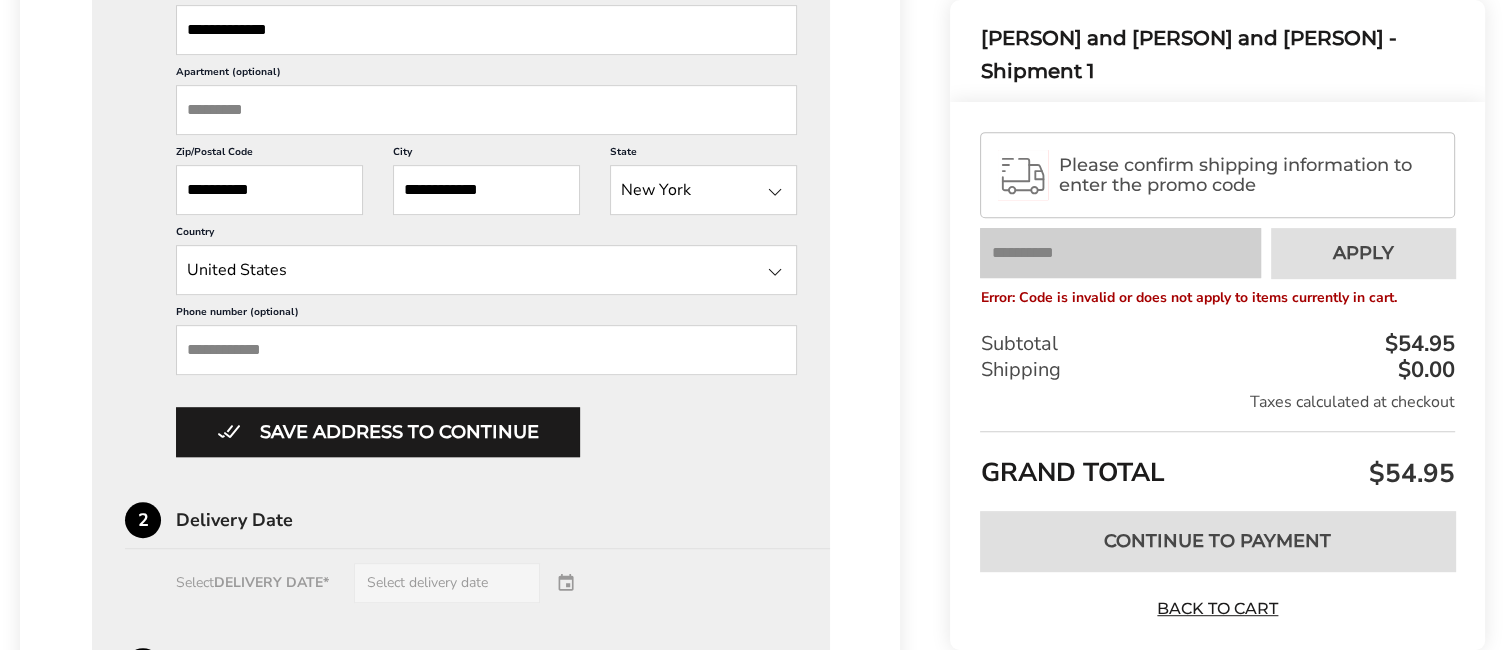 scroll, scrollTop: 900, scrollLeft: 0, axis: vertical 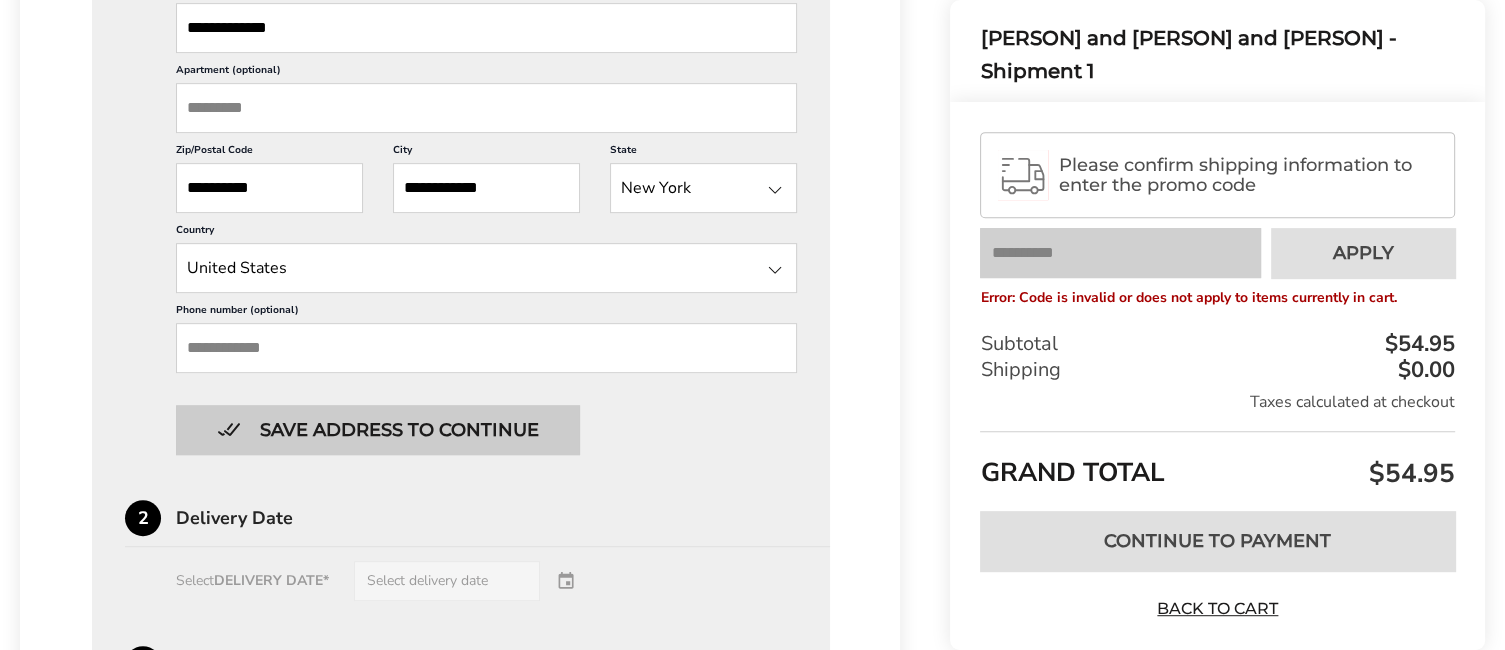 click on "Save address to continue" at bounding box center [378, 430] 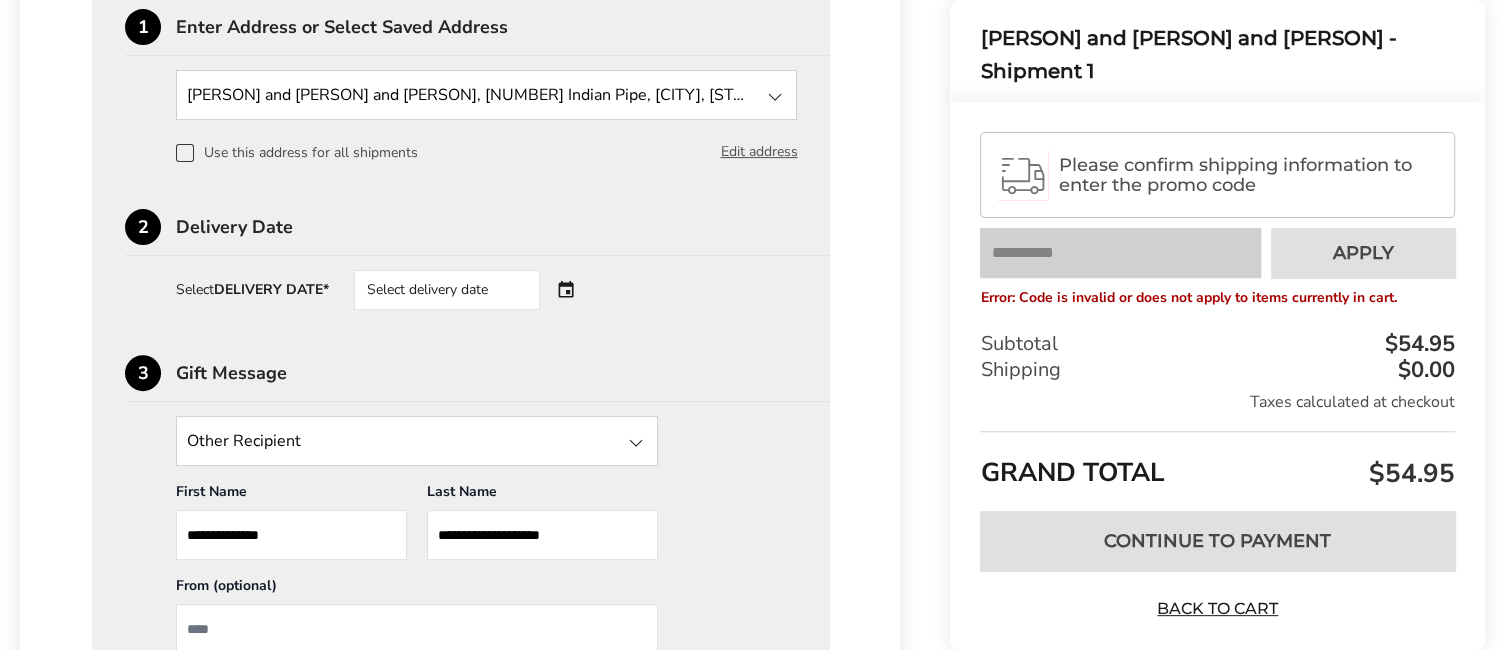 scroll, scrollTop: 793, scrollLeft: 0, axis: vertical 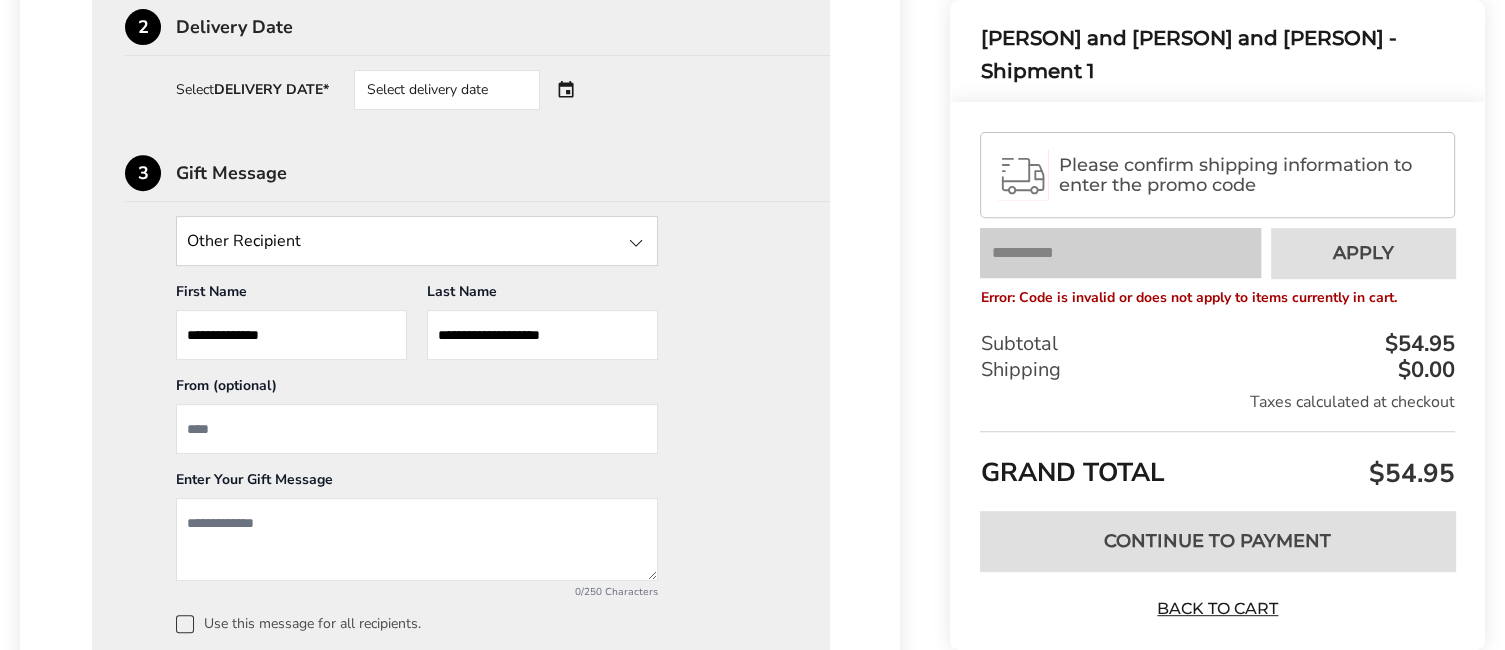 click on "Select delivery date" at bounding box center (447, 90) 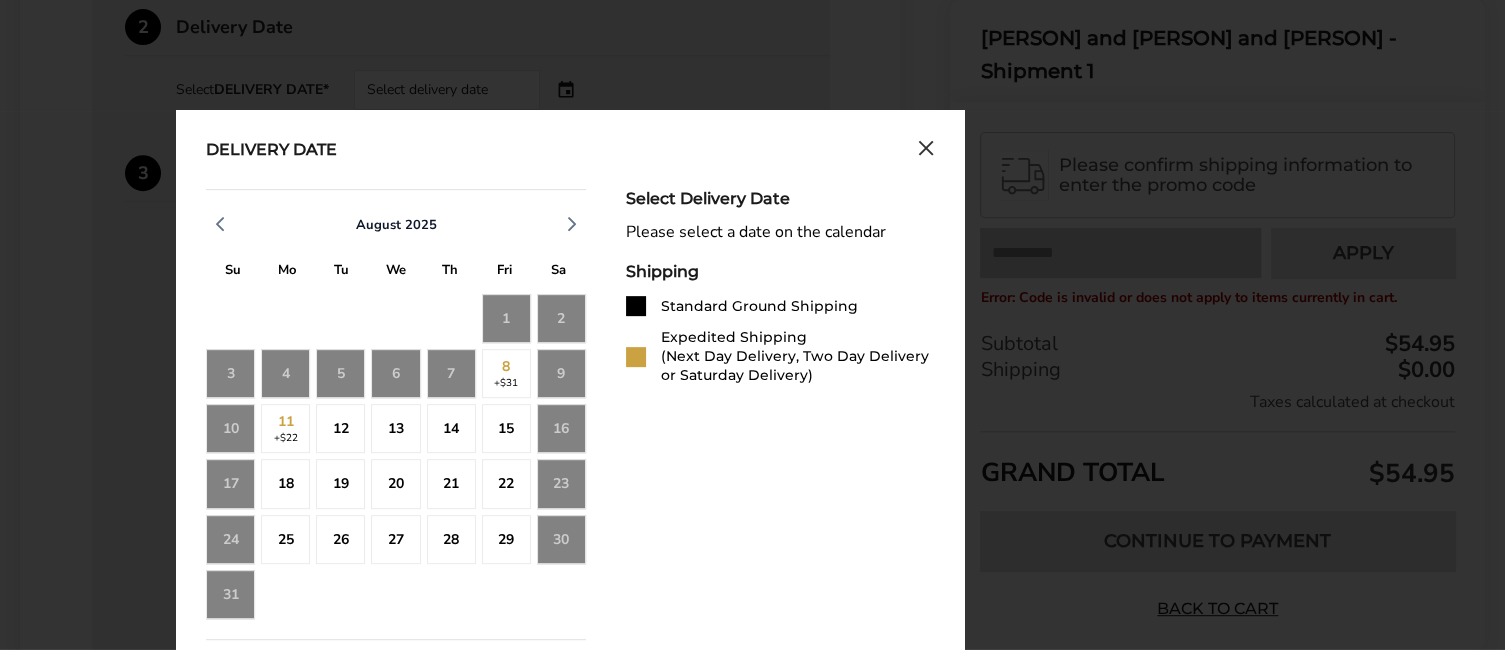 click on "1" 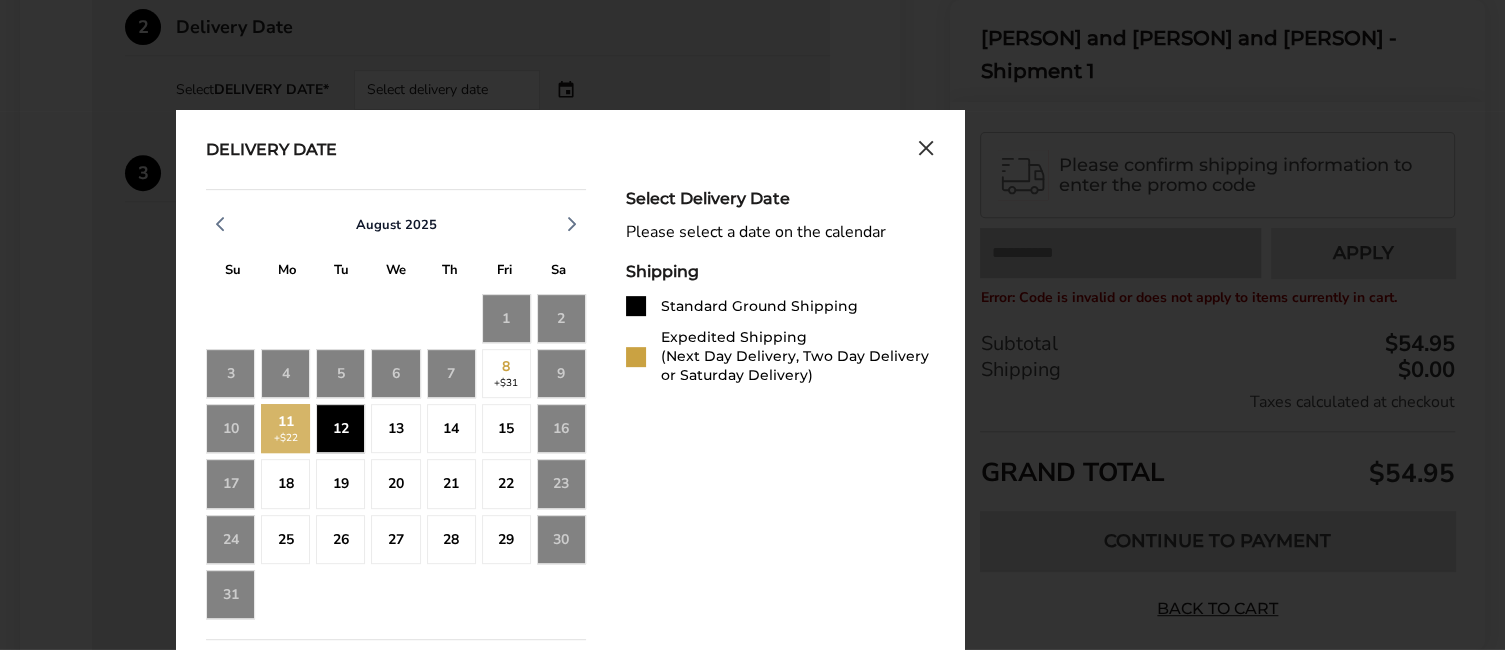 click on "12" 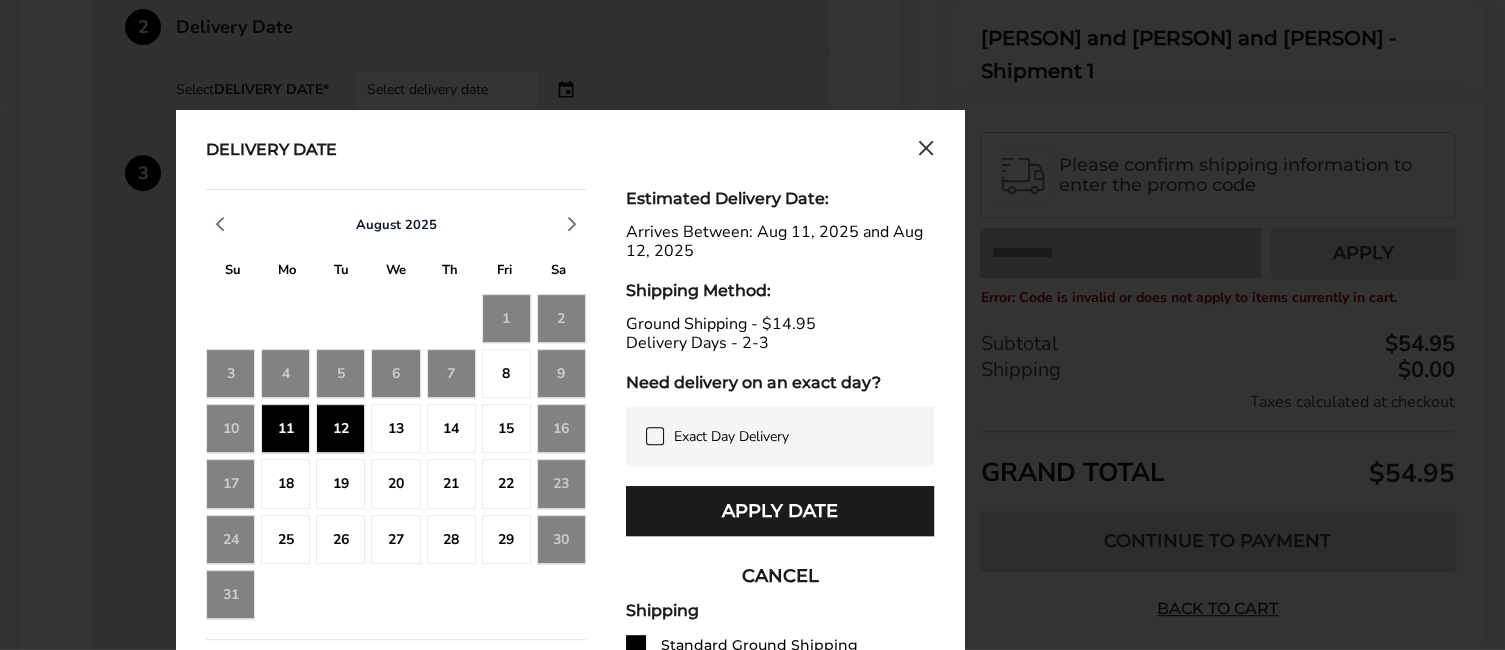 scroll, scrollTop: 893, scrollLeft: 0, axis: vertical 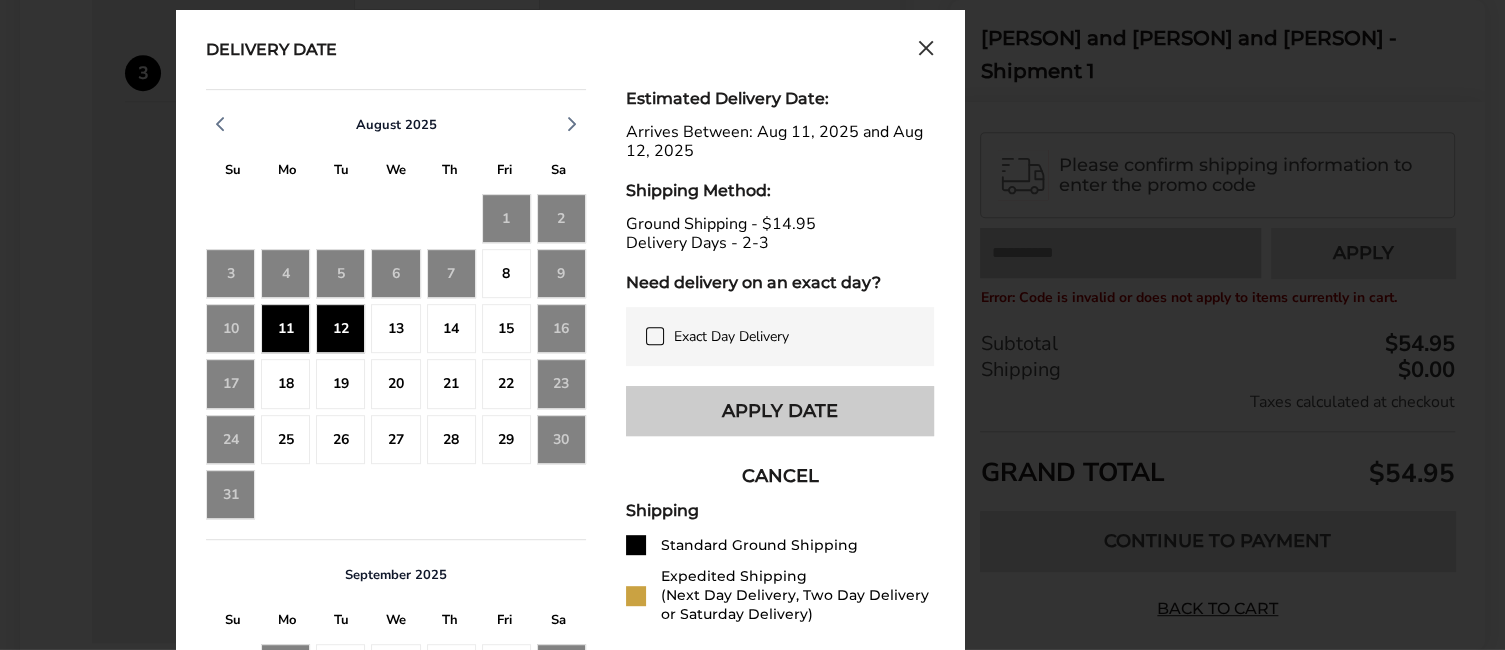 click on "Apply Date" at bounding box center (780, 411) 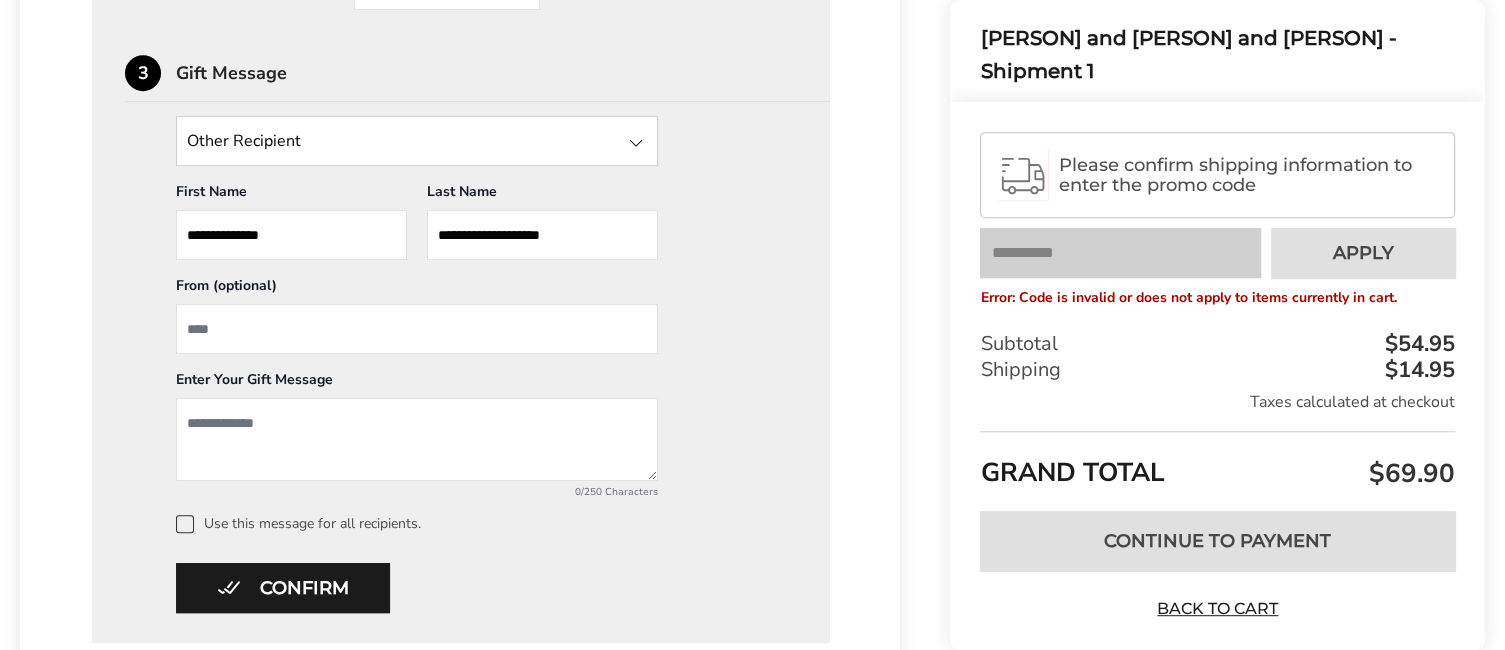 click on "Please confirm shipping information to enter the promo code" at bounding box center (1247, 175) 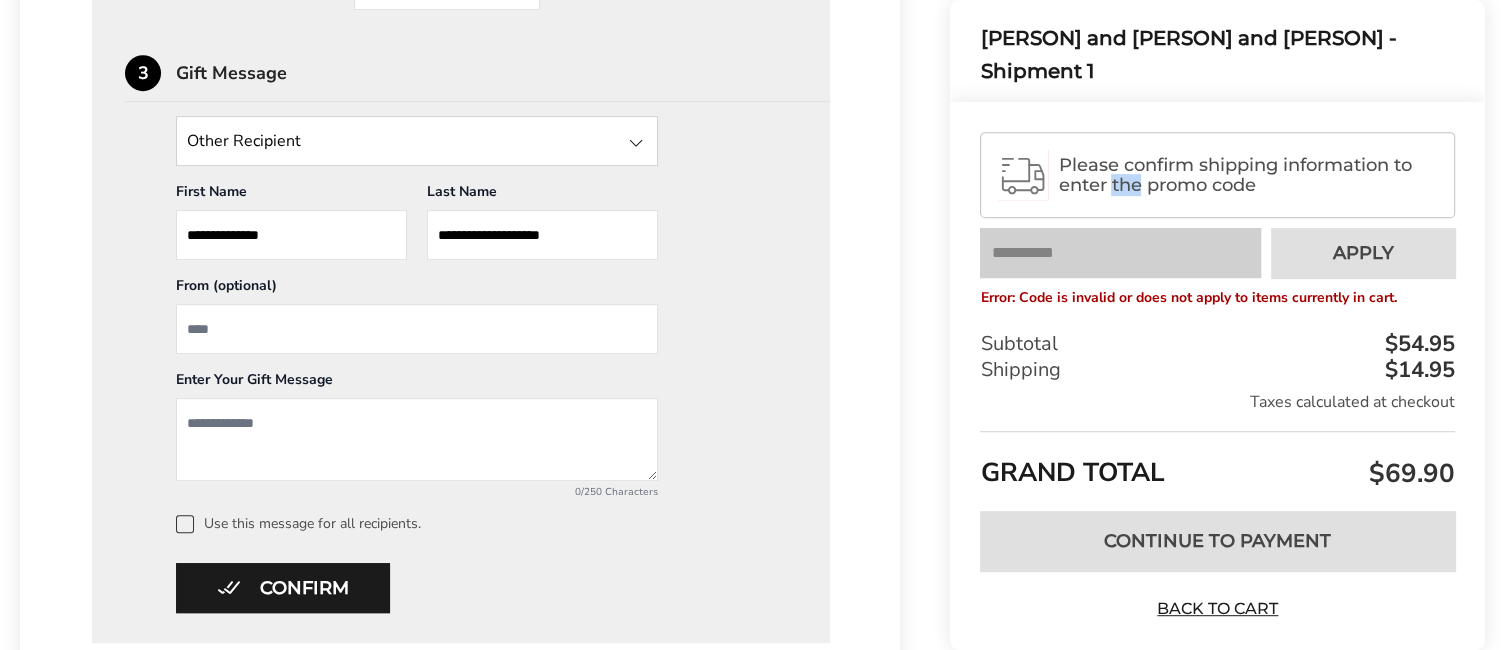 click on "Please confirm shipping information to enter the promo code" at bounding box center (1247, 175) 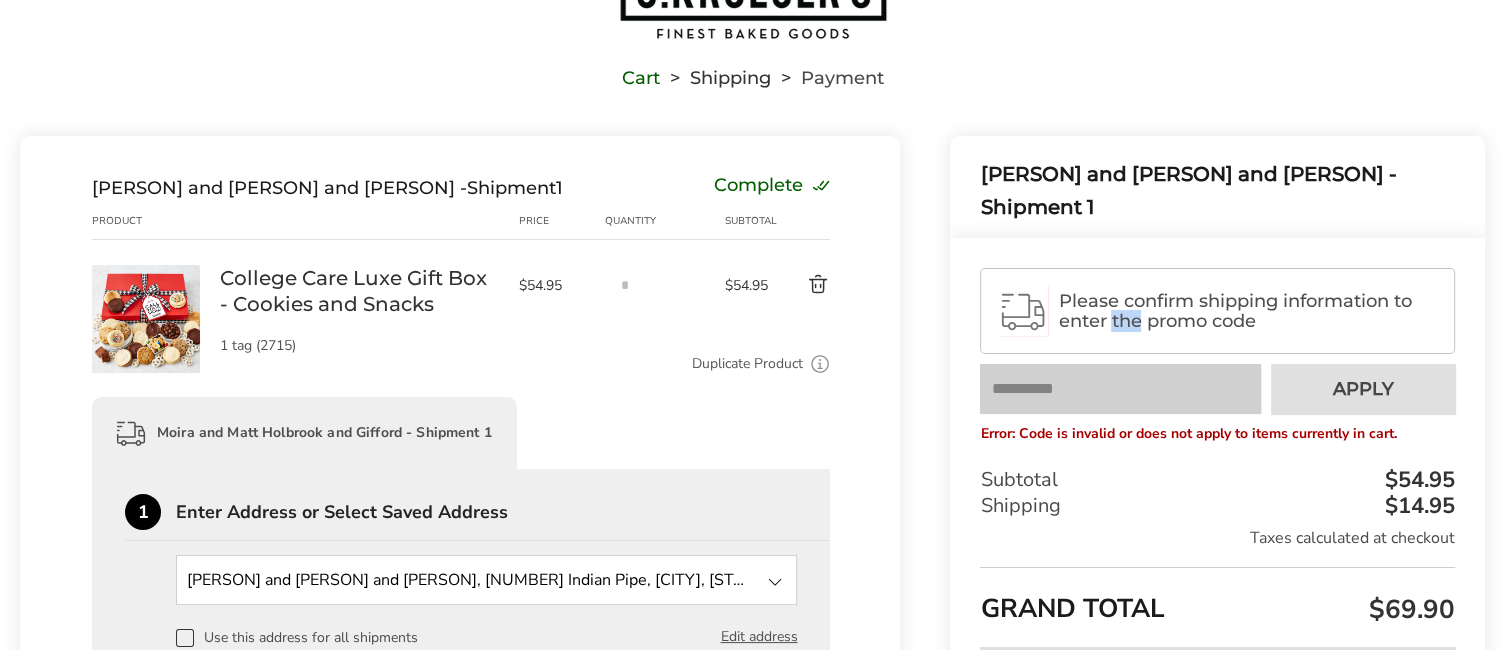 scroll, scrollTop: 0, scrollLeft: 0, axis: both 